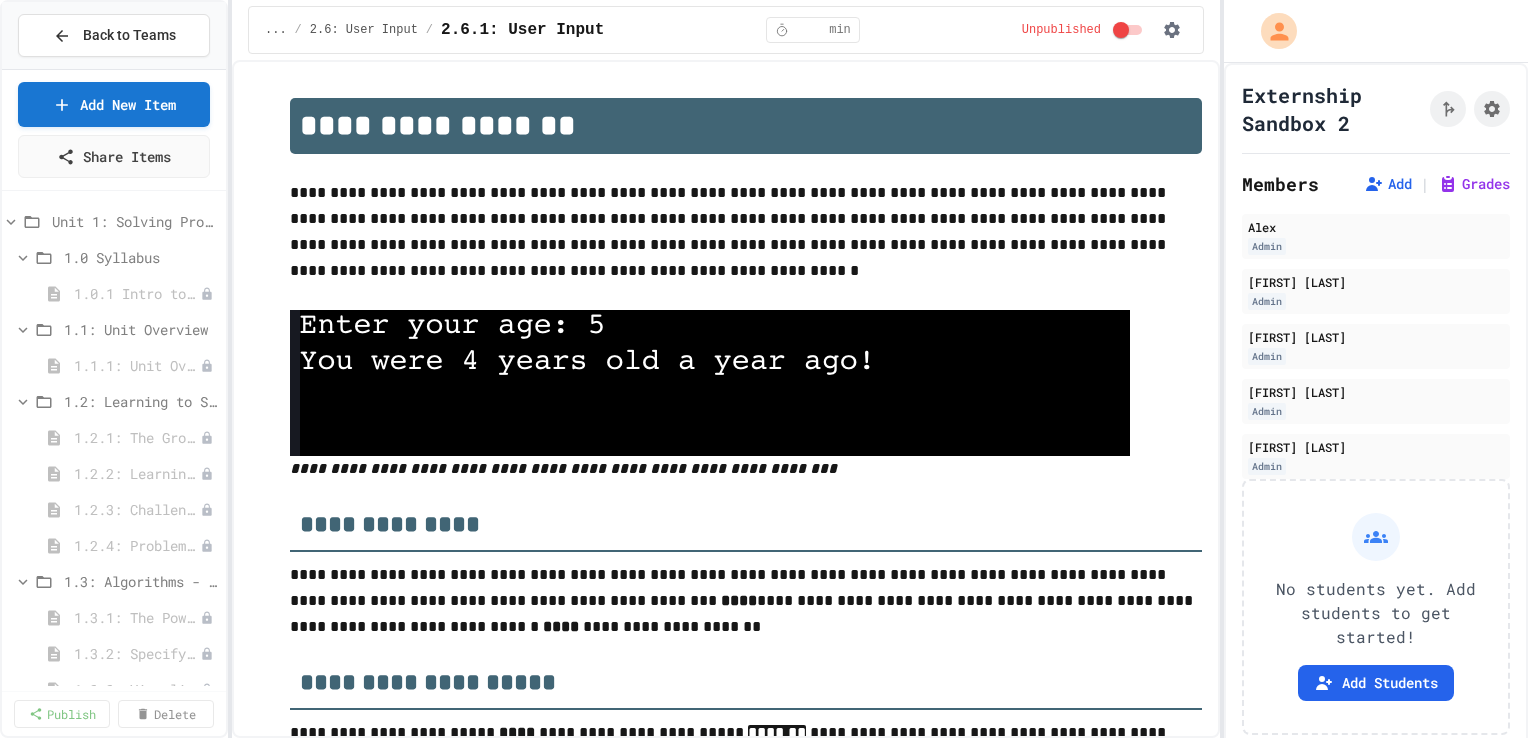 select on "***" 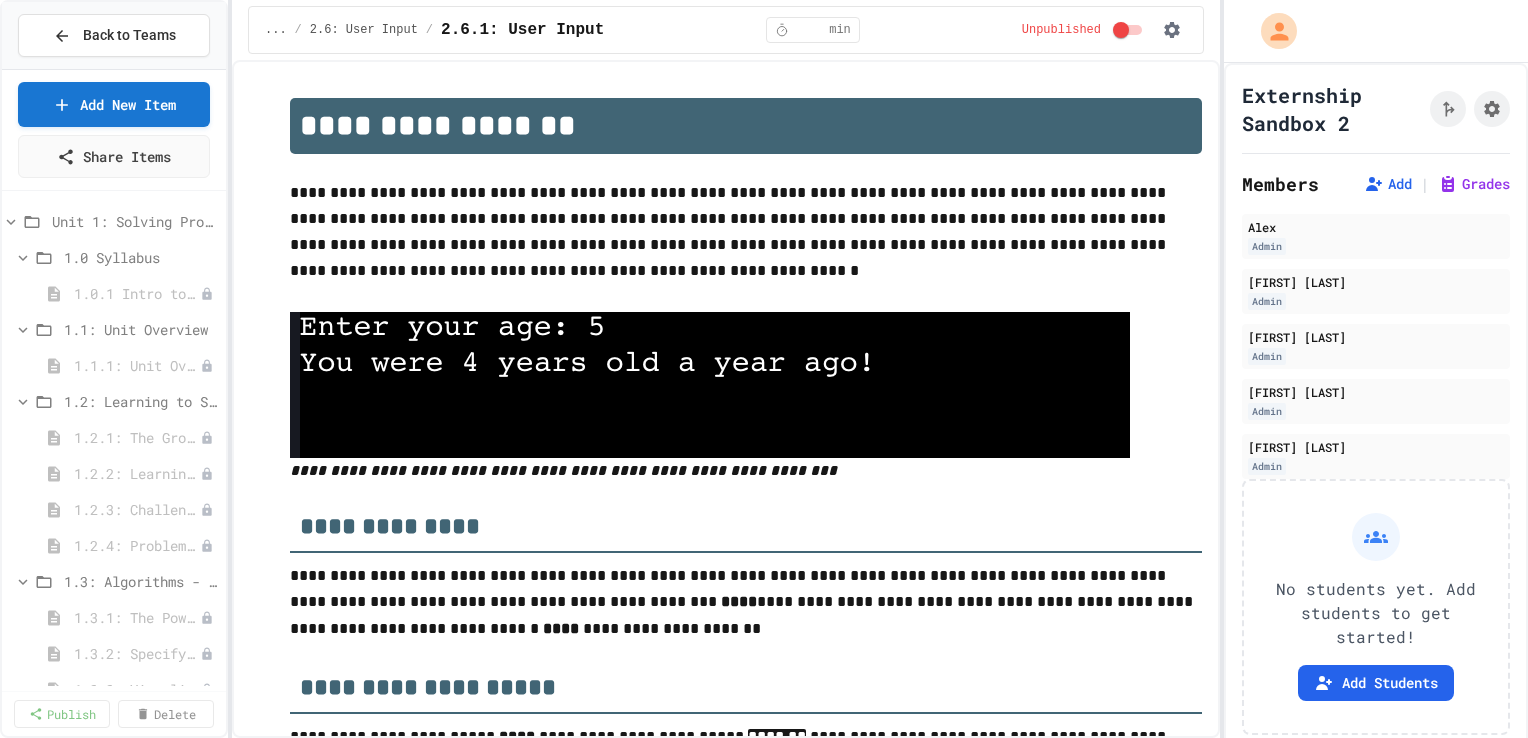 scroll, scrollTop: 0, scrollLeft: 0, axis: both 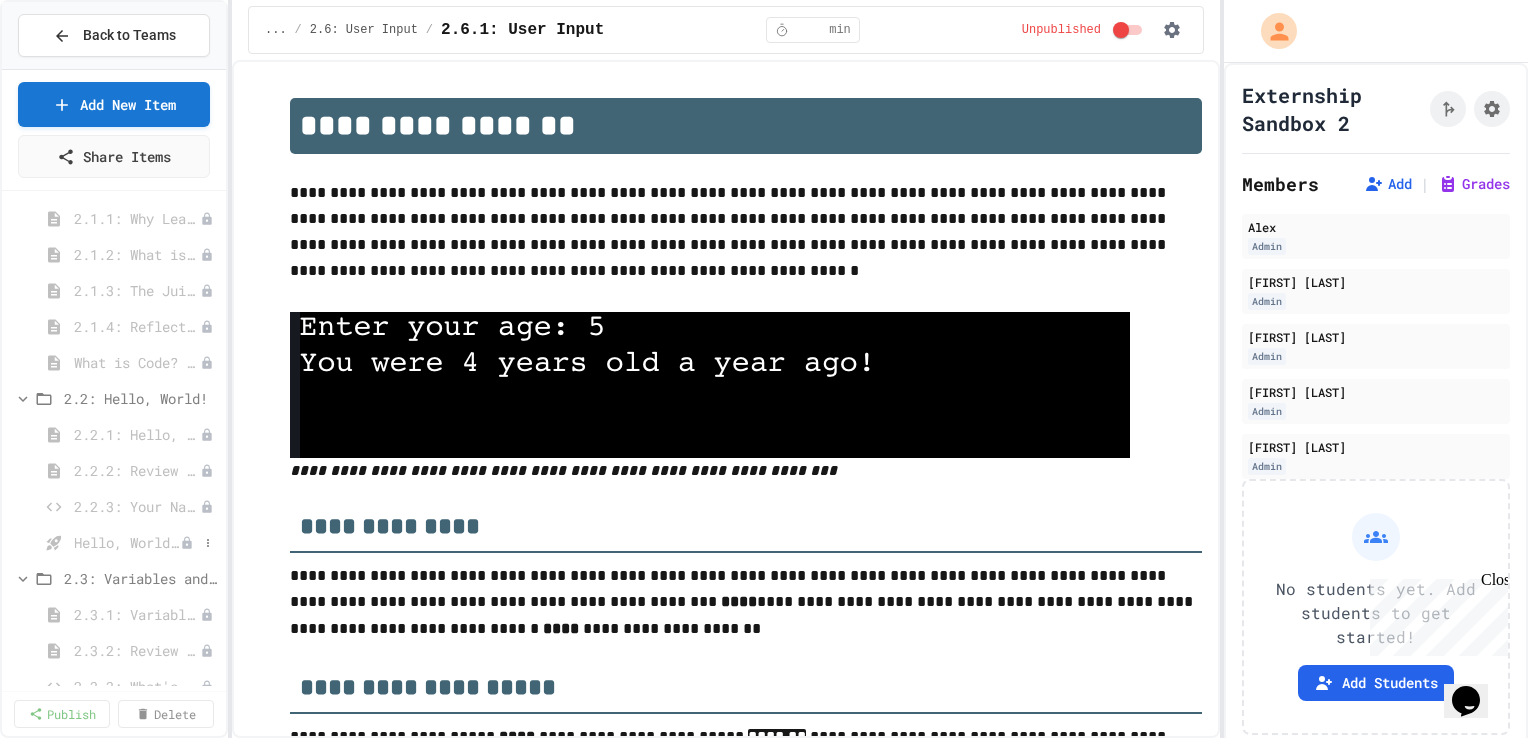 click on "Hello, World! - Quiz" at bounding box center [127, 542] 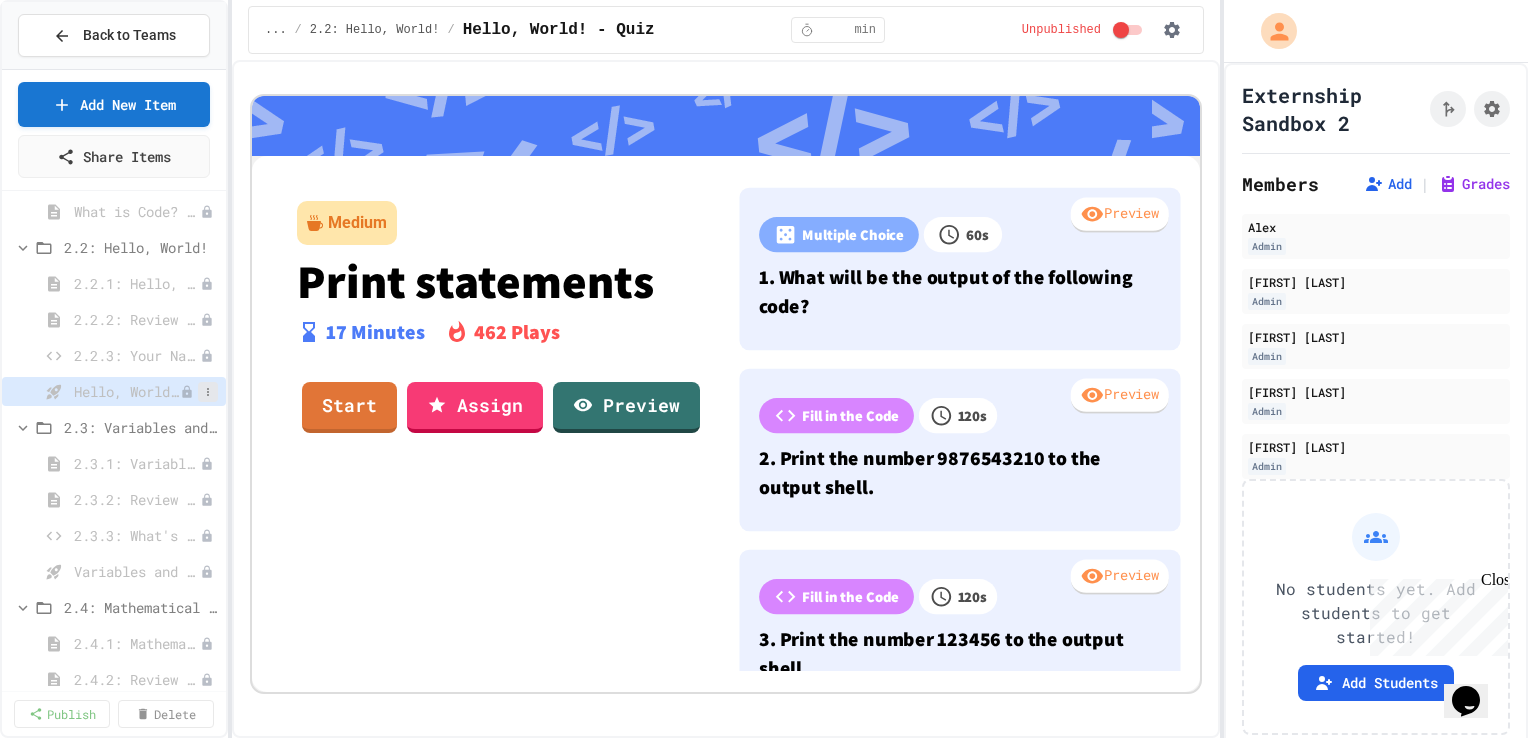 scroll, scrollTop: 951, scrollLeft: 0, axis: vertical 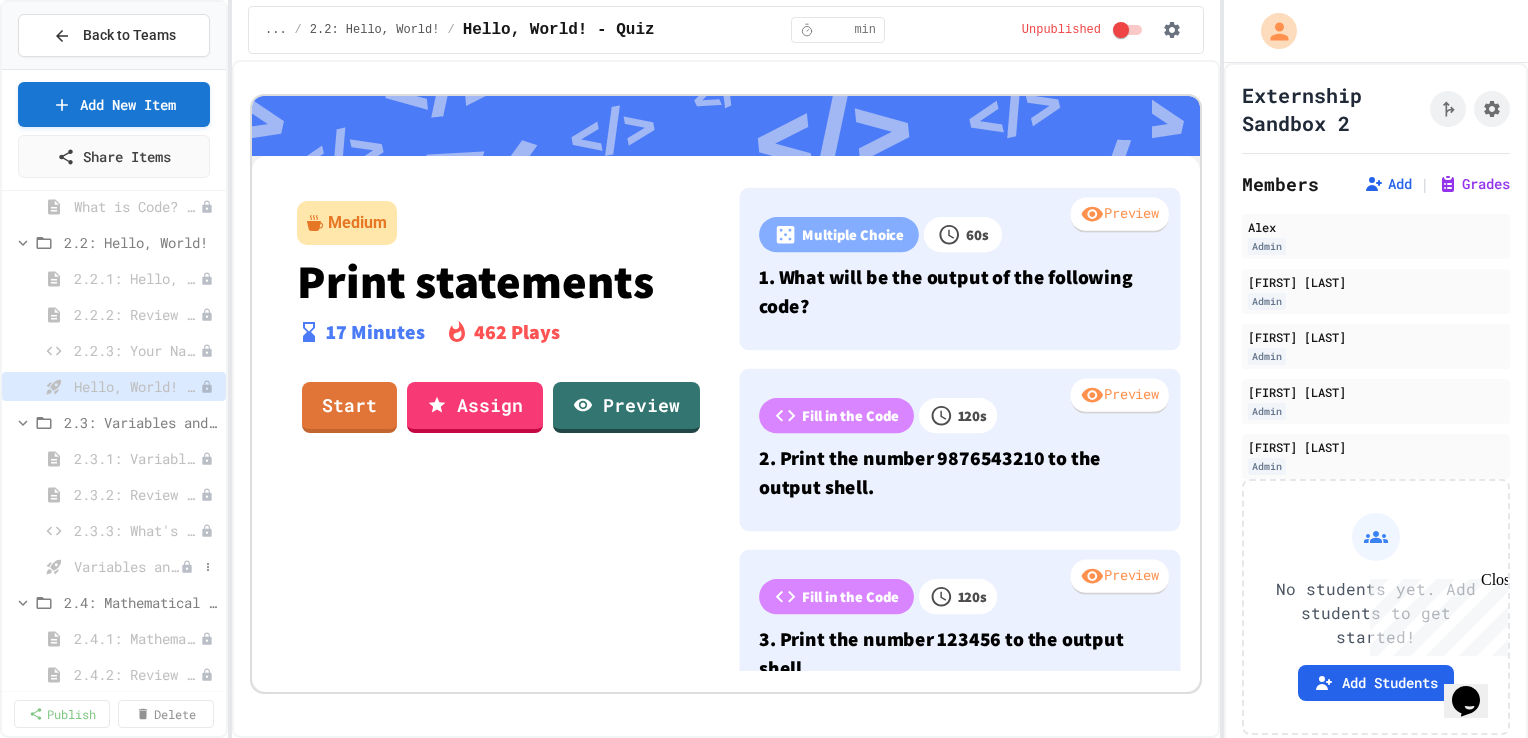 click on "Variables and Data types - Quiz" at bounding box center [127, 566] 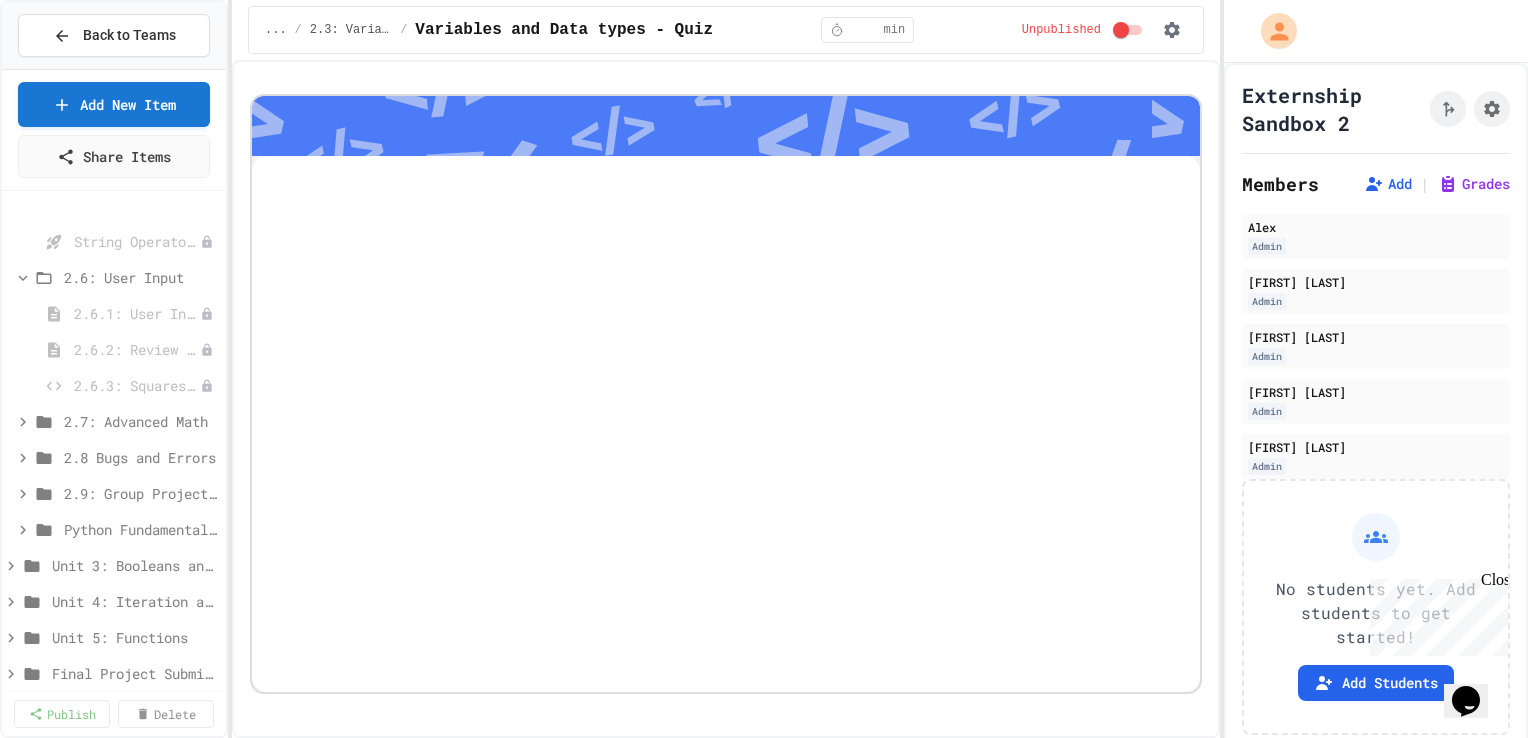 scroll, scrollTop: 1724, scrollLeft: 0, axis: vertical 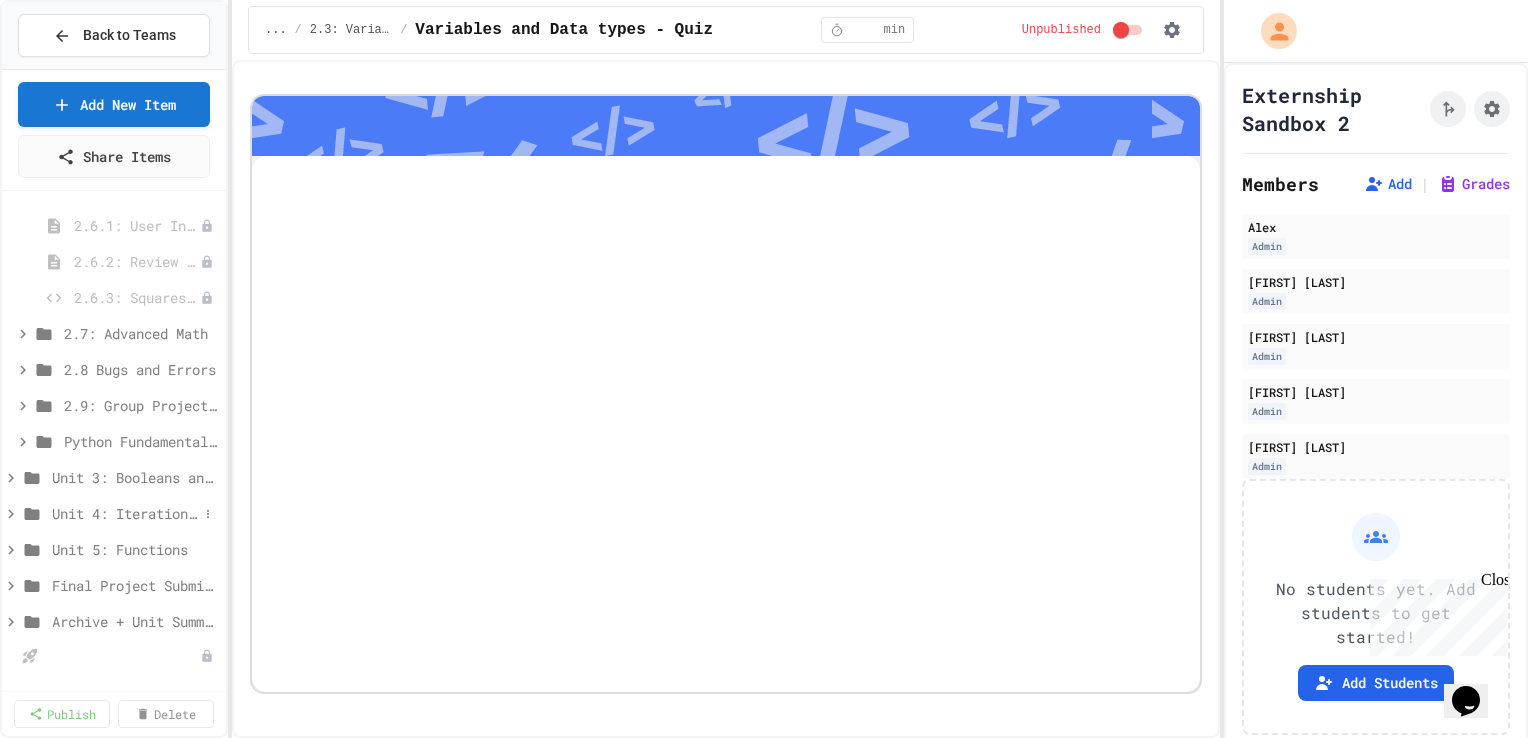 click on "Unit 4: Iteration and Random Numbers" at bounding box center [125, 513] 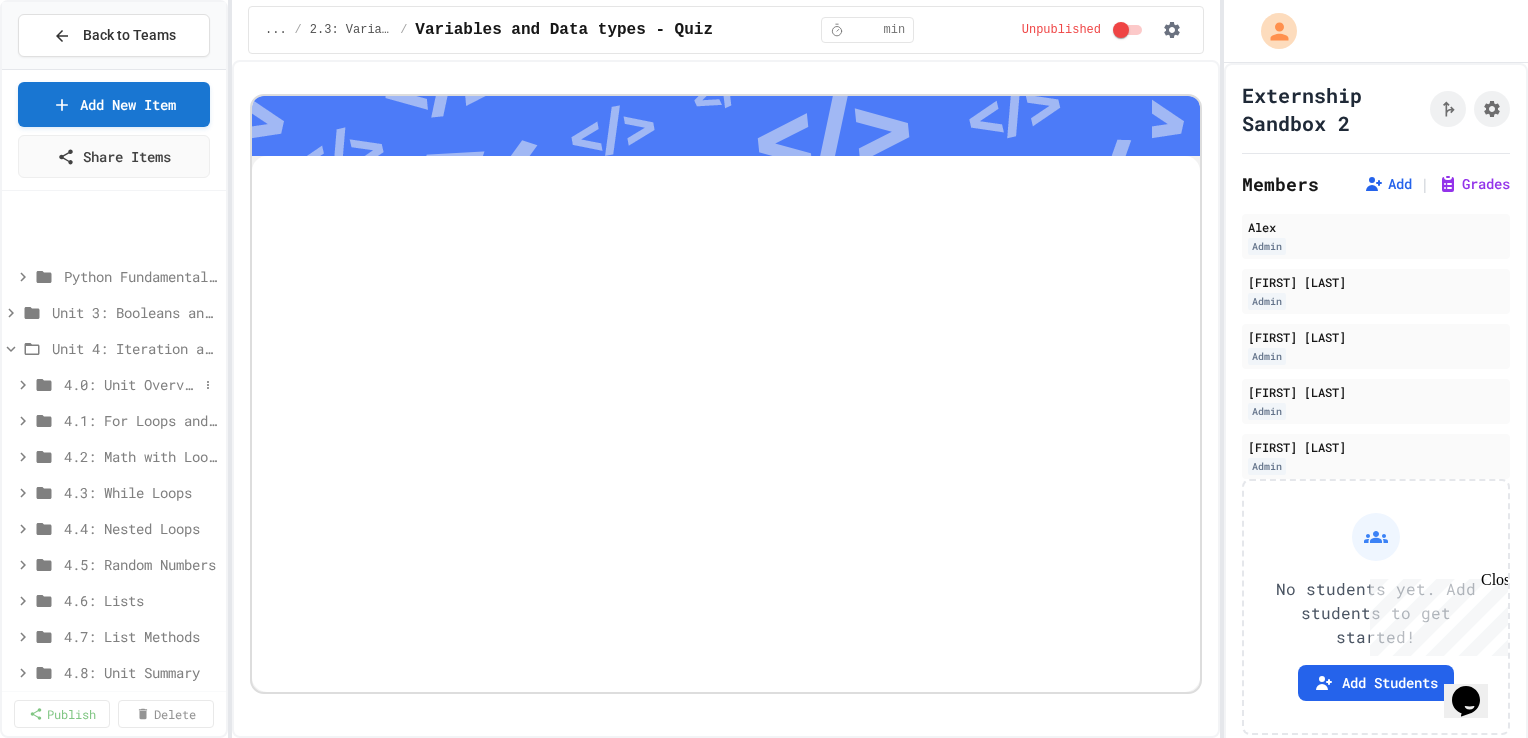 scroll, scrollTop: 2084, scrollLeft: 0, axis: vertical 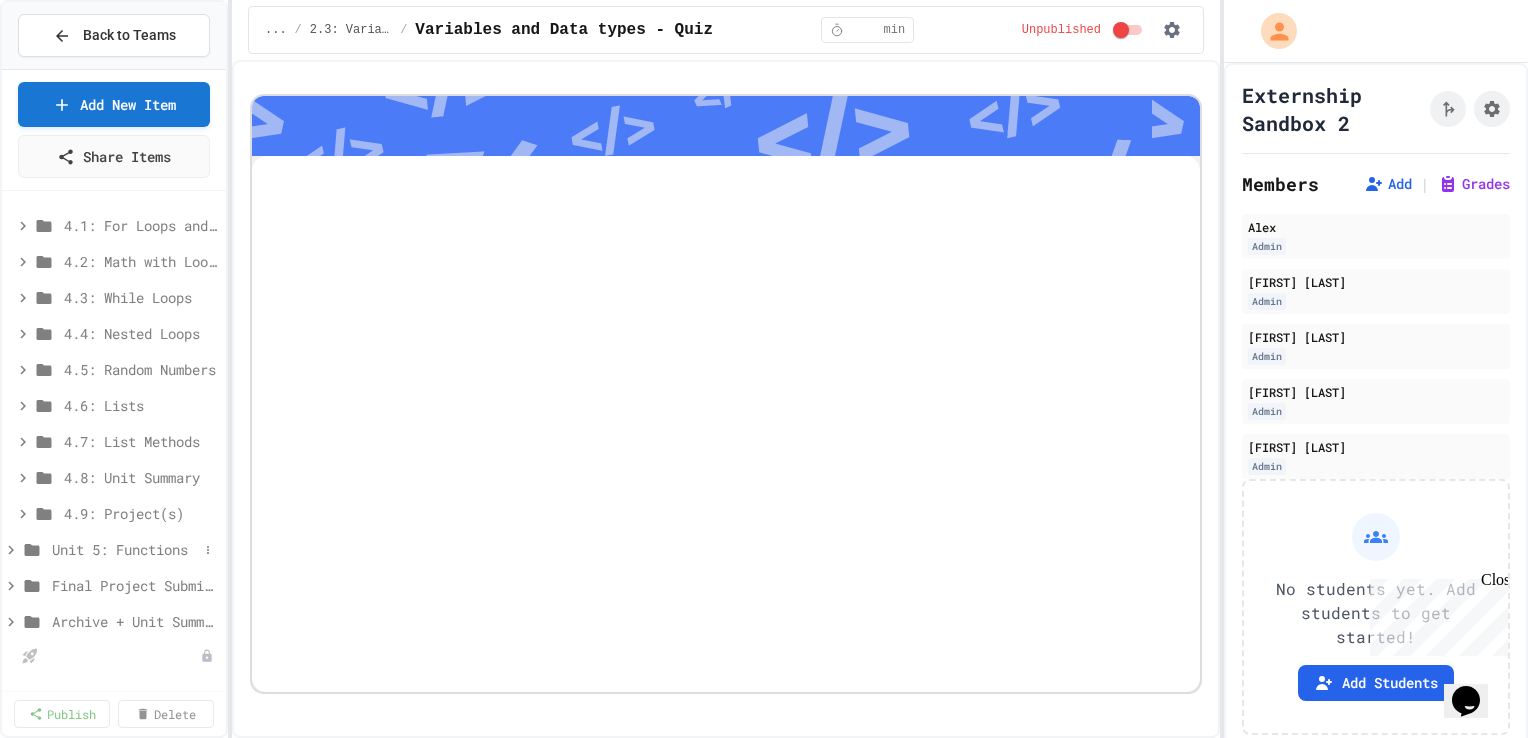 click on "Unit 5: Functions" at bounding box center [125, 549] 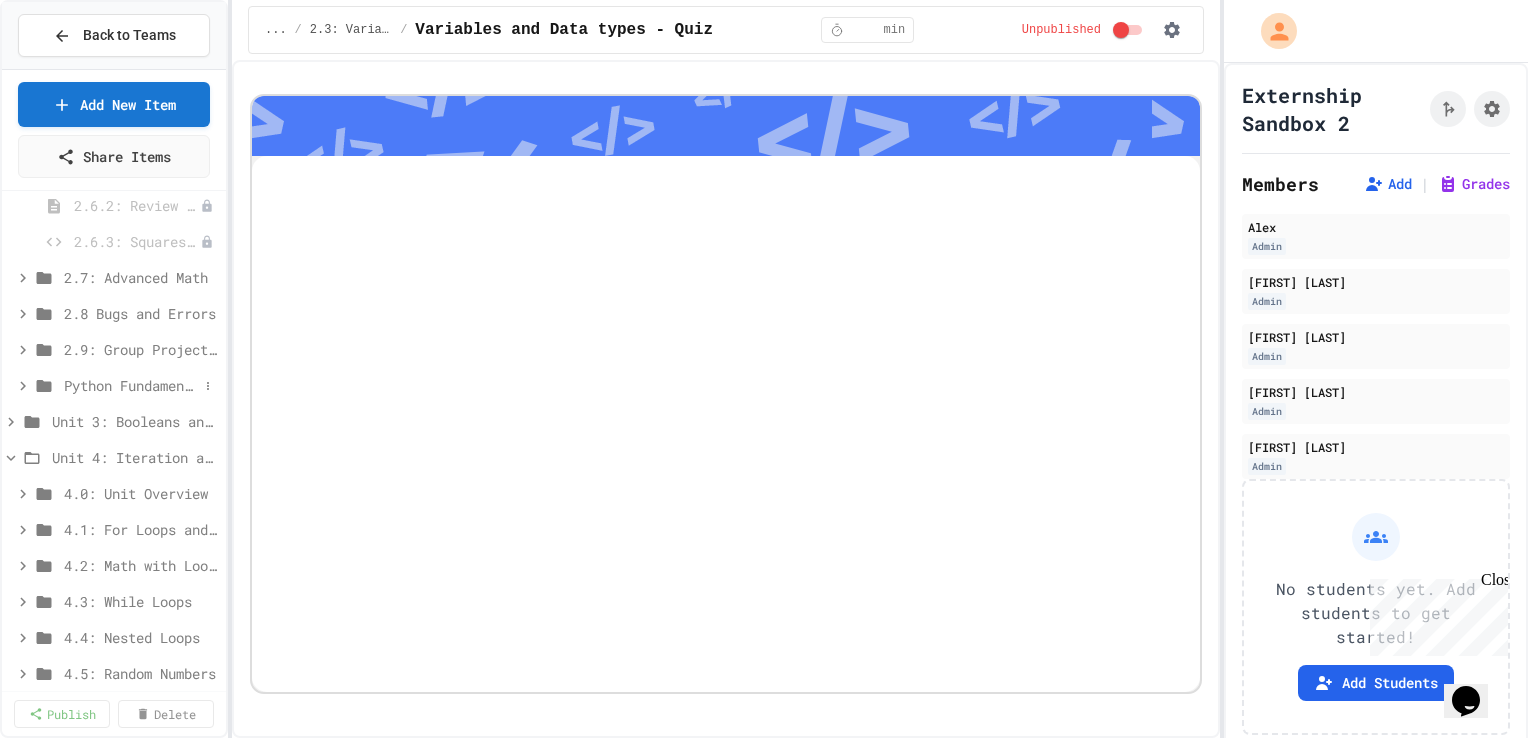 scroll, scrollTop: 1797, scrollLeft: 0, axis: vertical 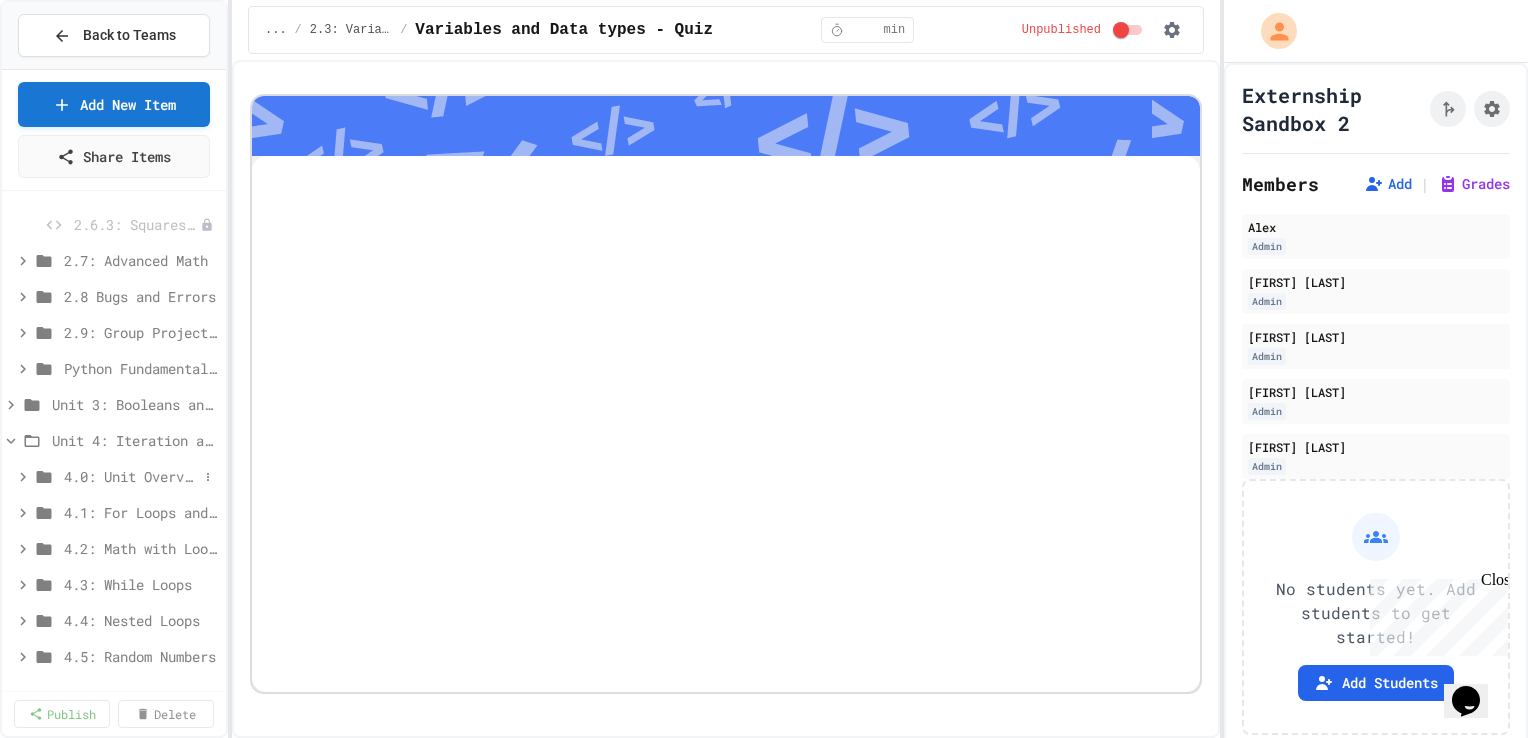 click on "4.0: Unit Overview" at bounding box center [131, 476] 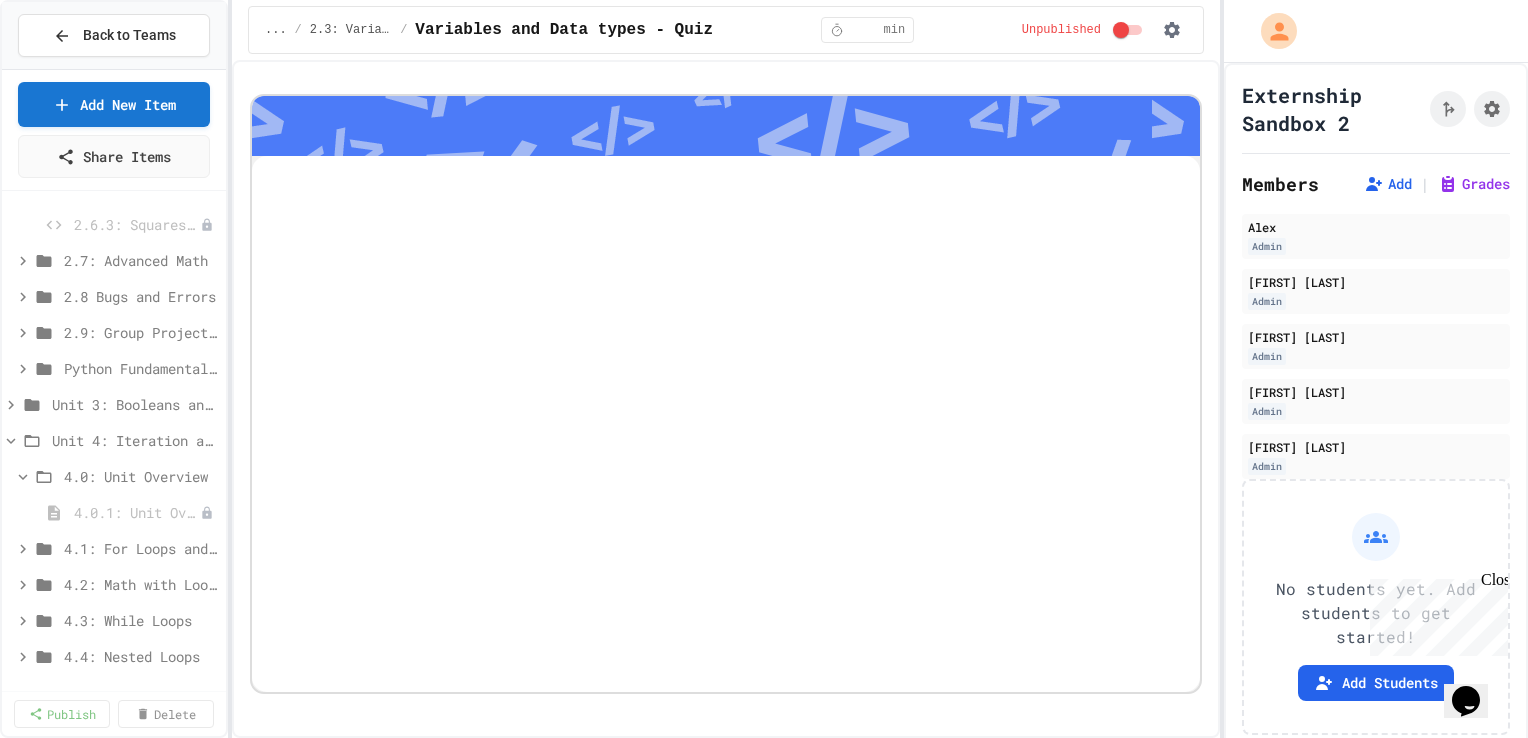 click on "4.0: Unit Overview" at bounding box center (141, 476) 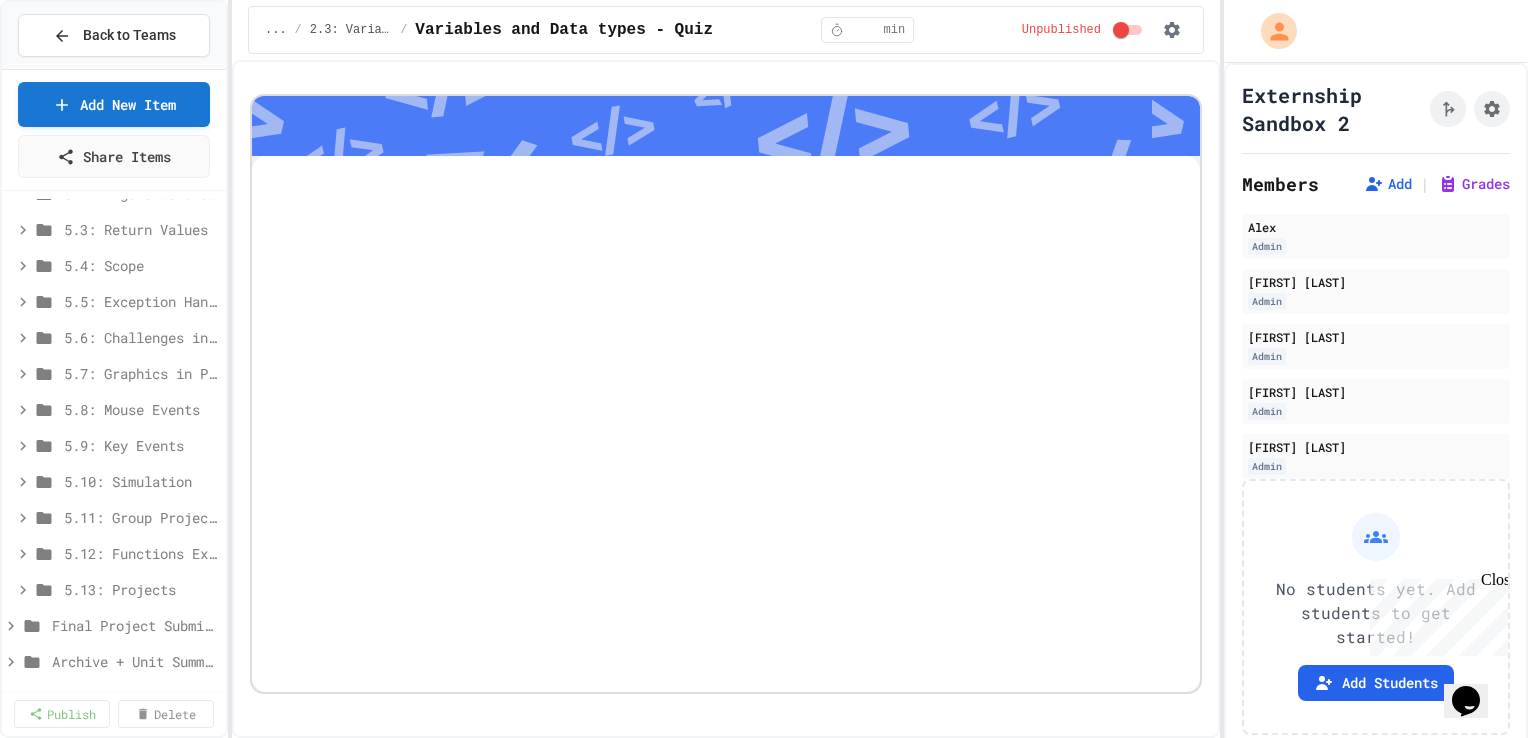 scroll, scrollTop: 2588, scrollLeft: 0, axis: vertical 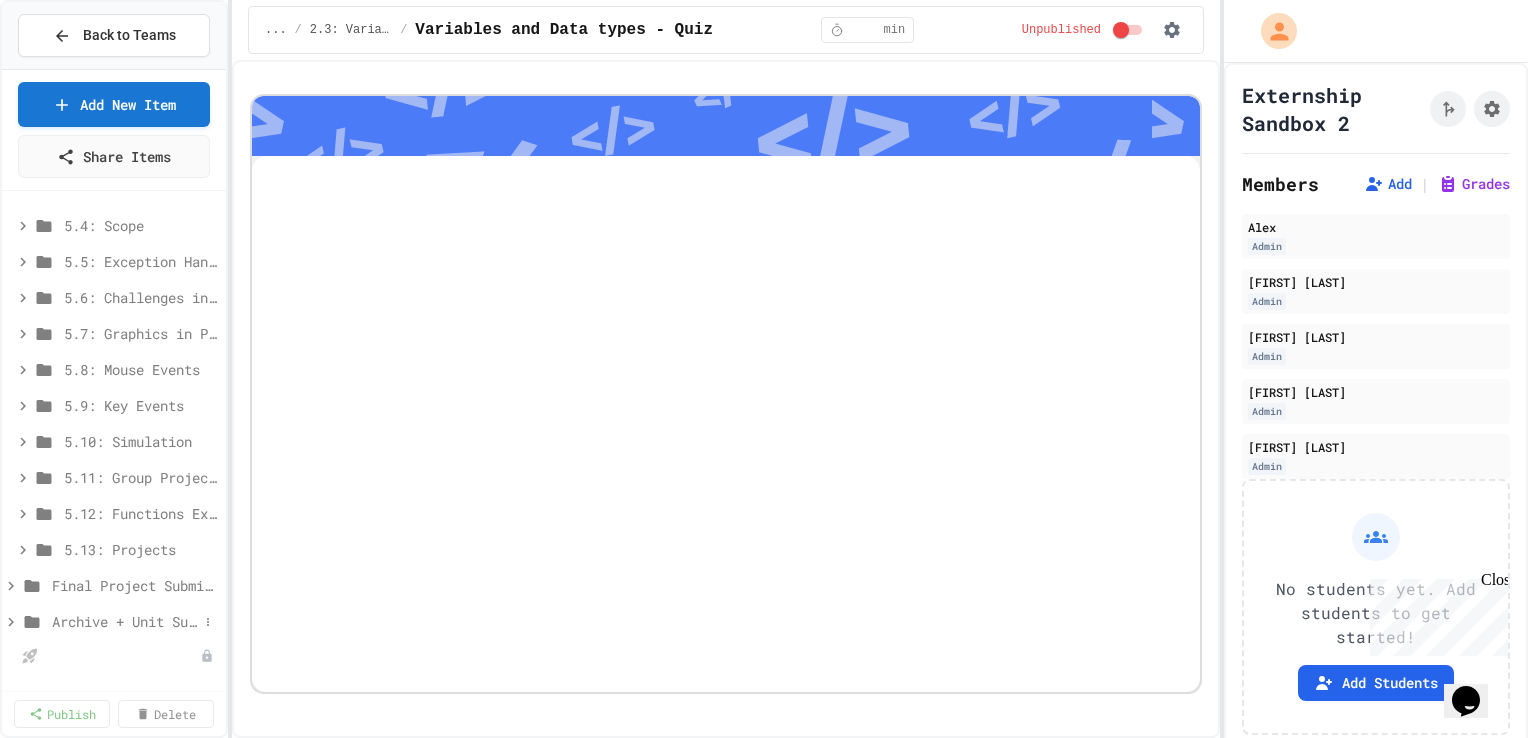 click on "Archive + Unit Summaries" at bounding box center [125, 621] 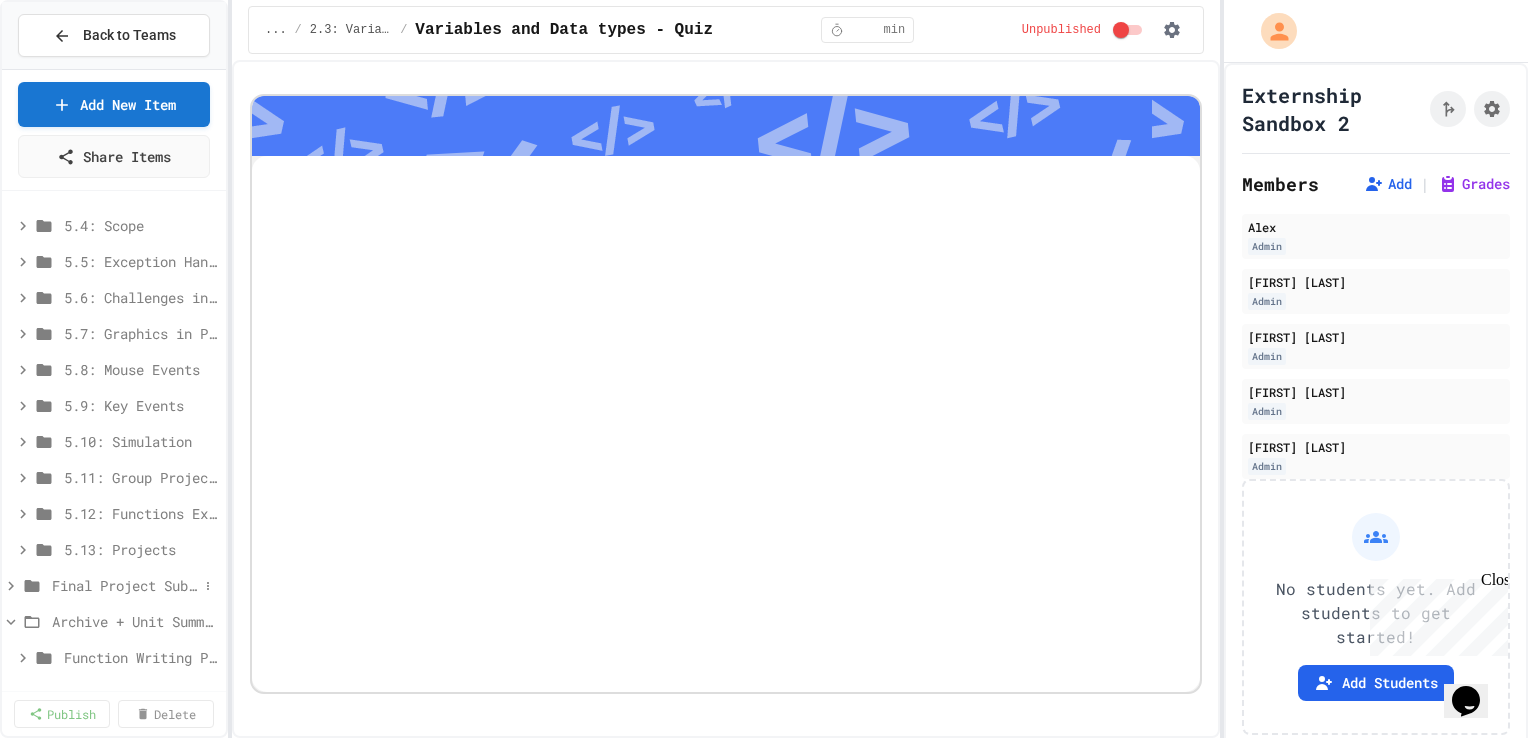 click on "Final Project Submission & Survey" at bounding box center (125, 585) 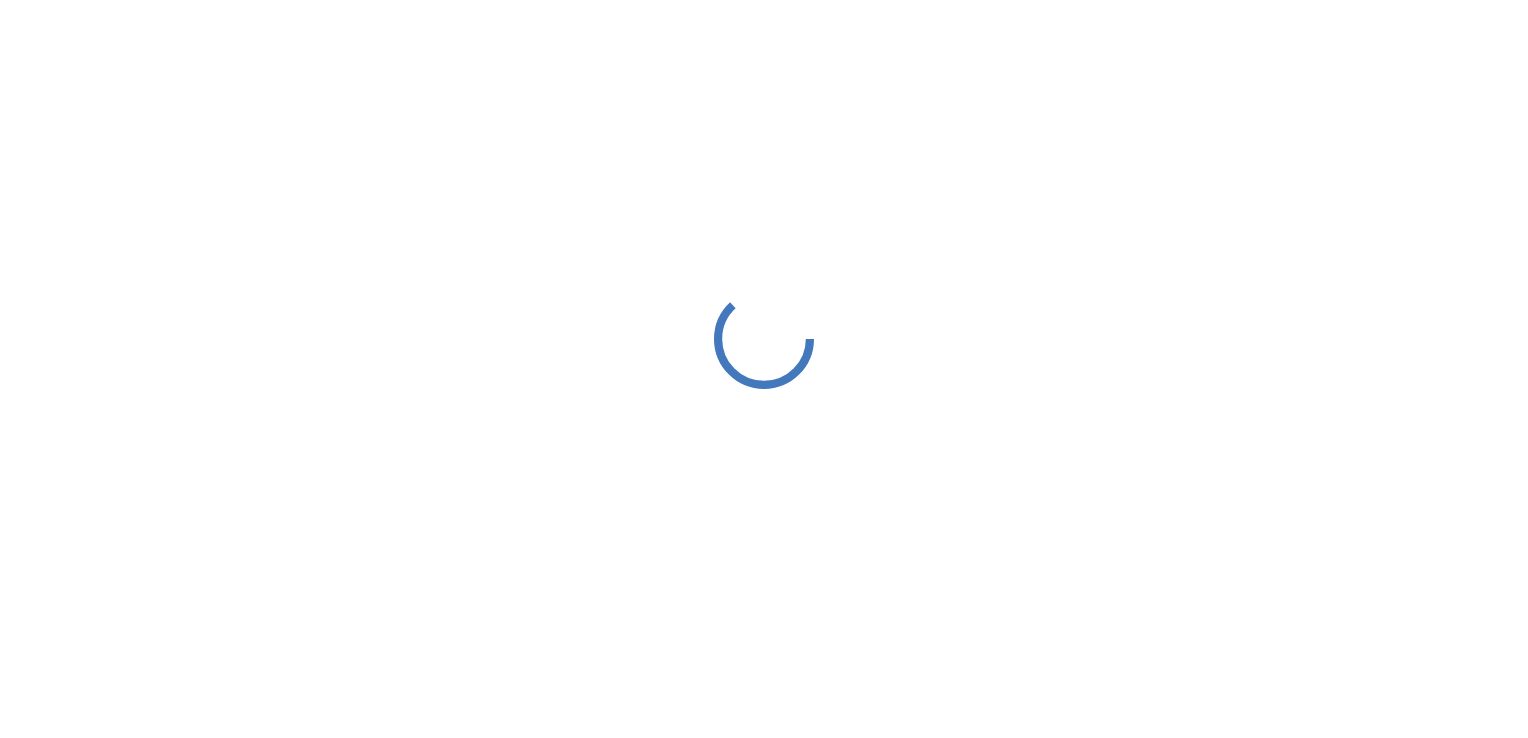 scroll, scrollTop: 0, scrollLeft: 0, axis: both 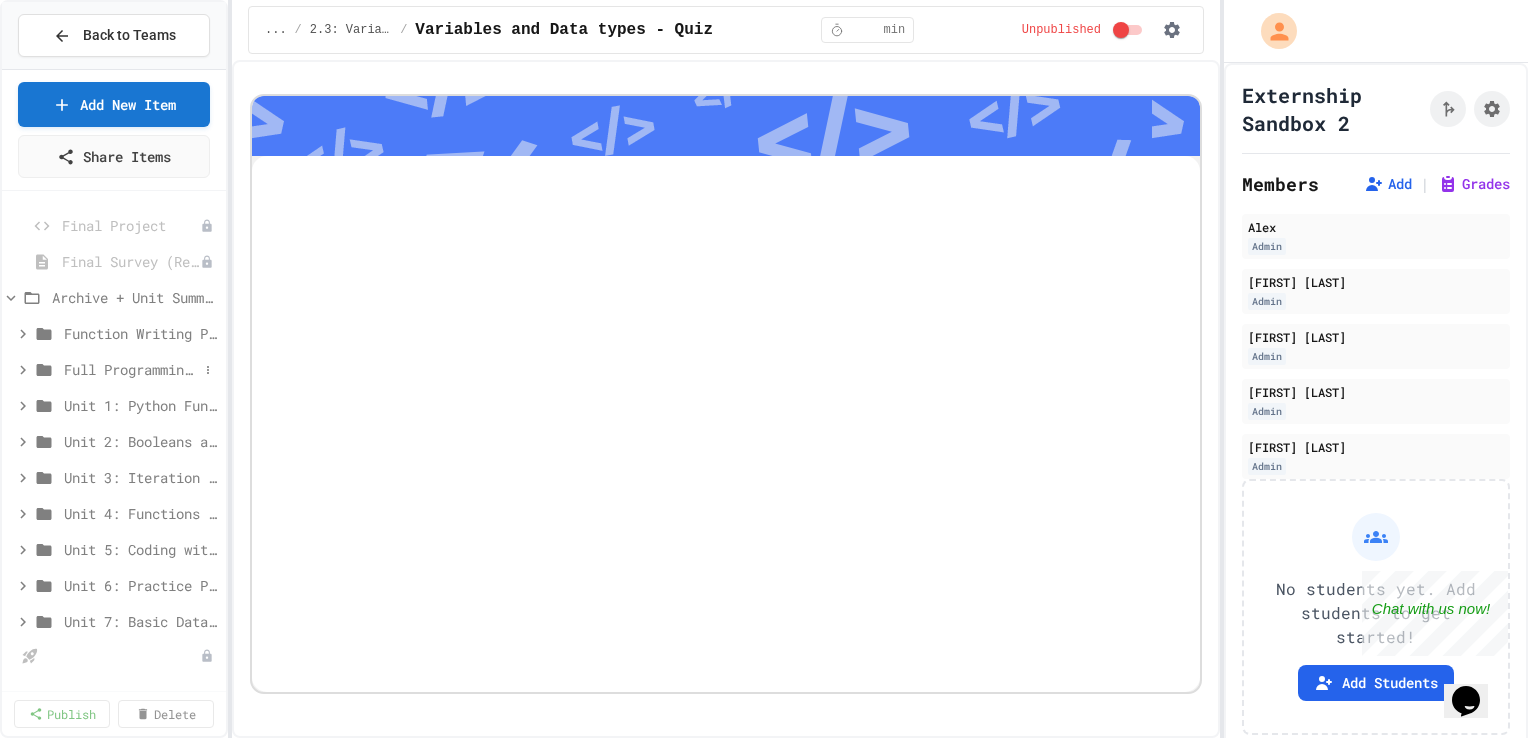 click on "Full Programming Projects" at bounding box center [131, 369] 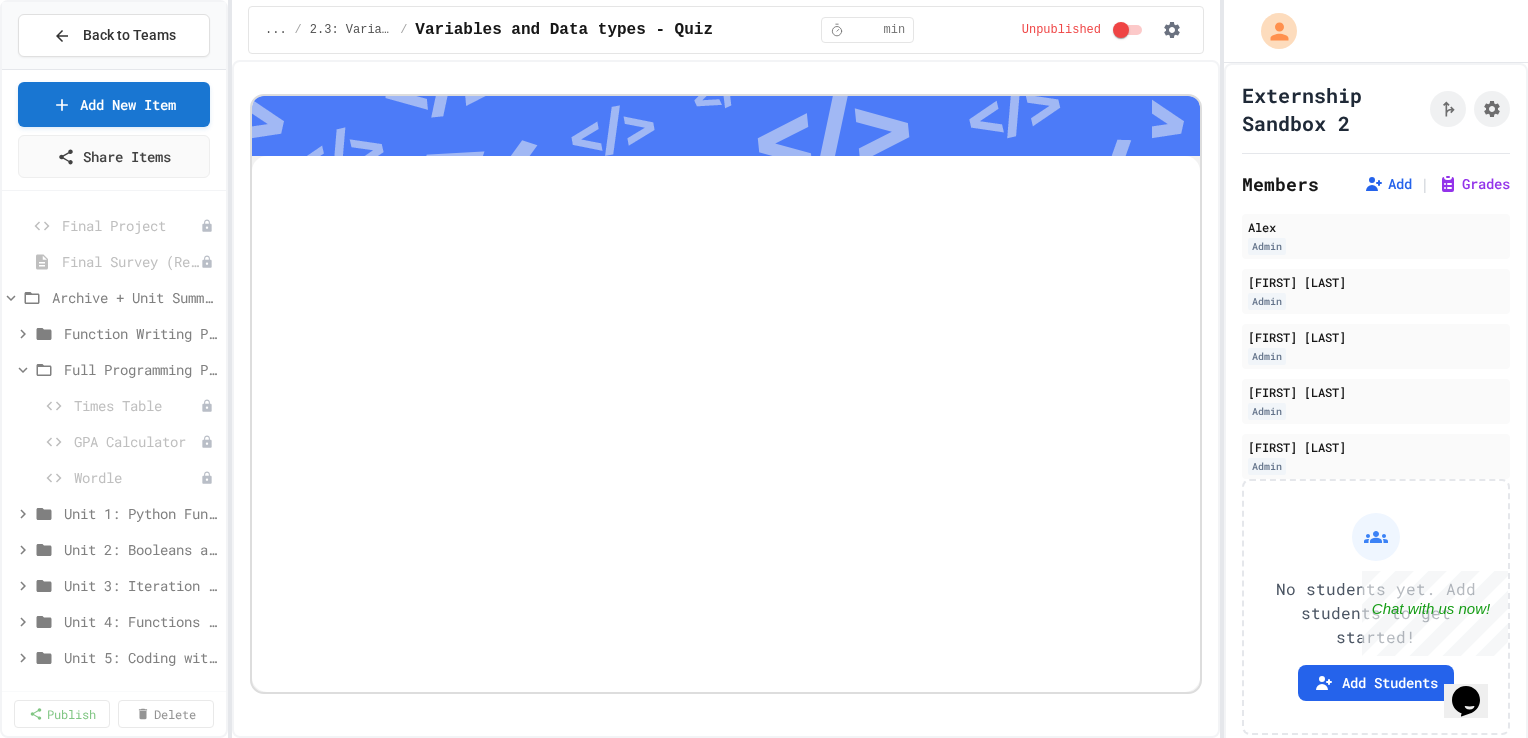 click on "Full Programming Projects" at bounding box center [141, 369] 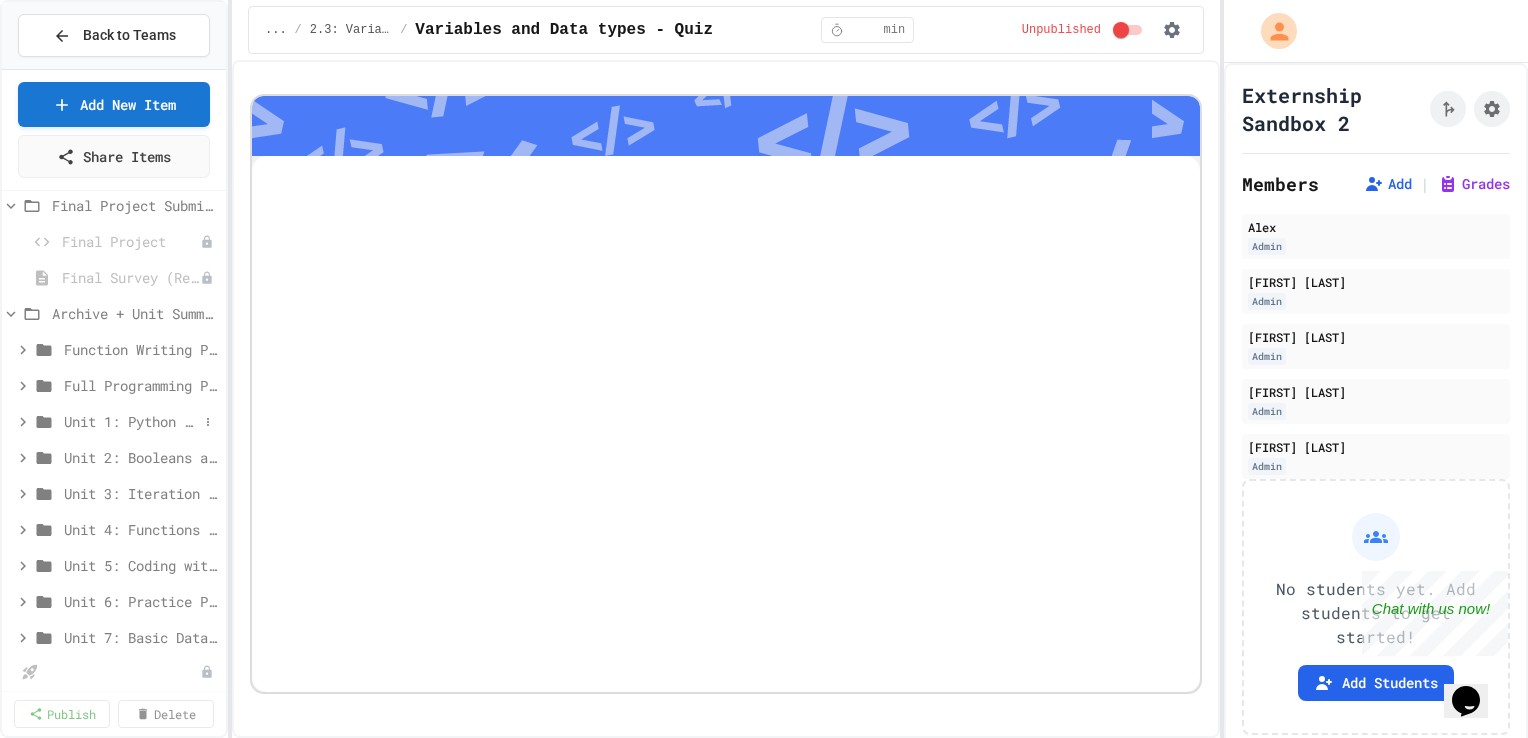 click on "Unit 1: Python Fundamentals" at bounding box center [131, 421] 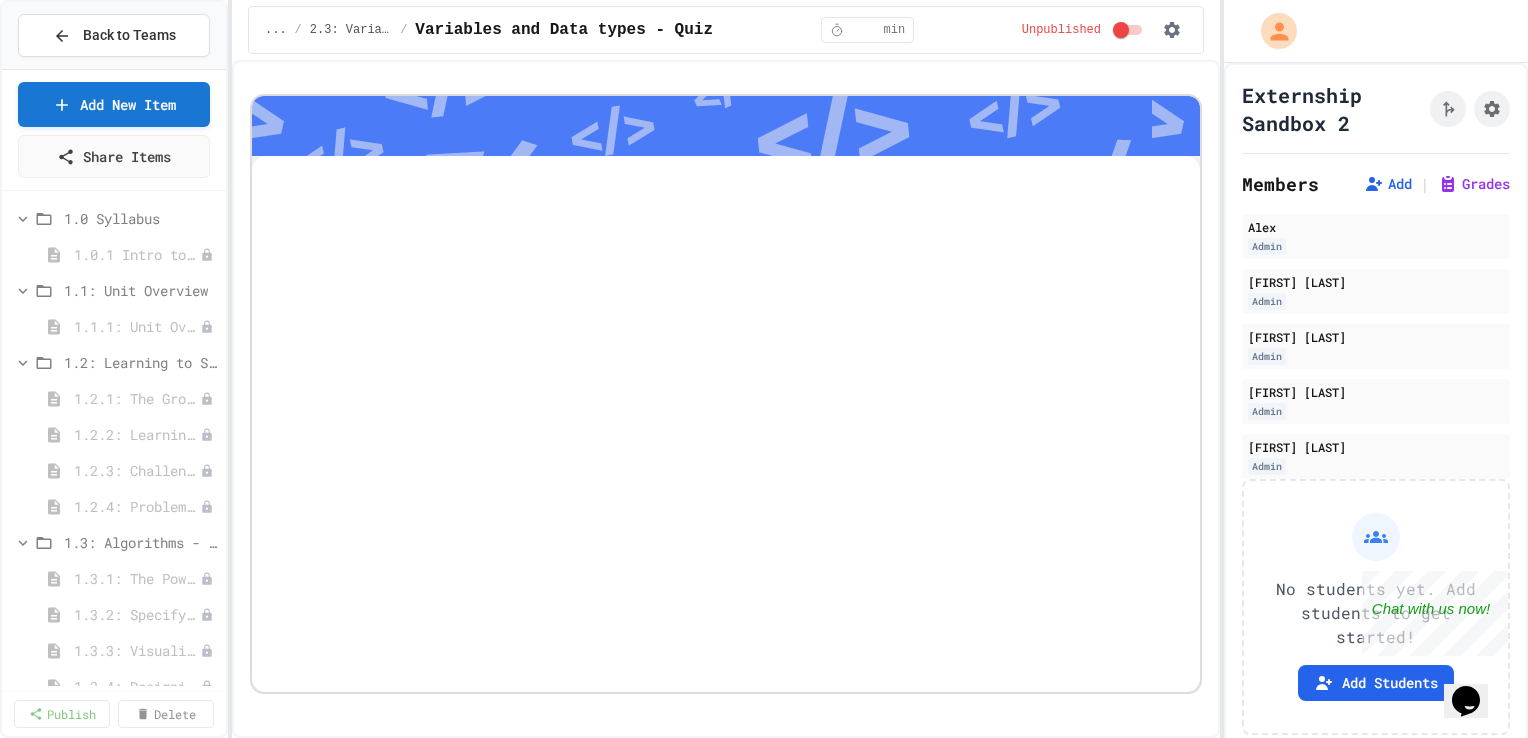 scroll, scrollTop: 0, scrollLeft: 0, axis: both 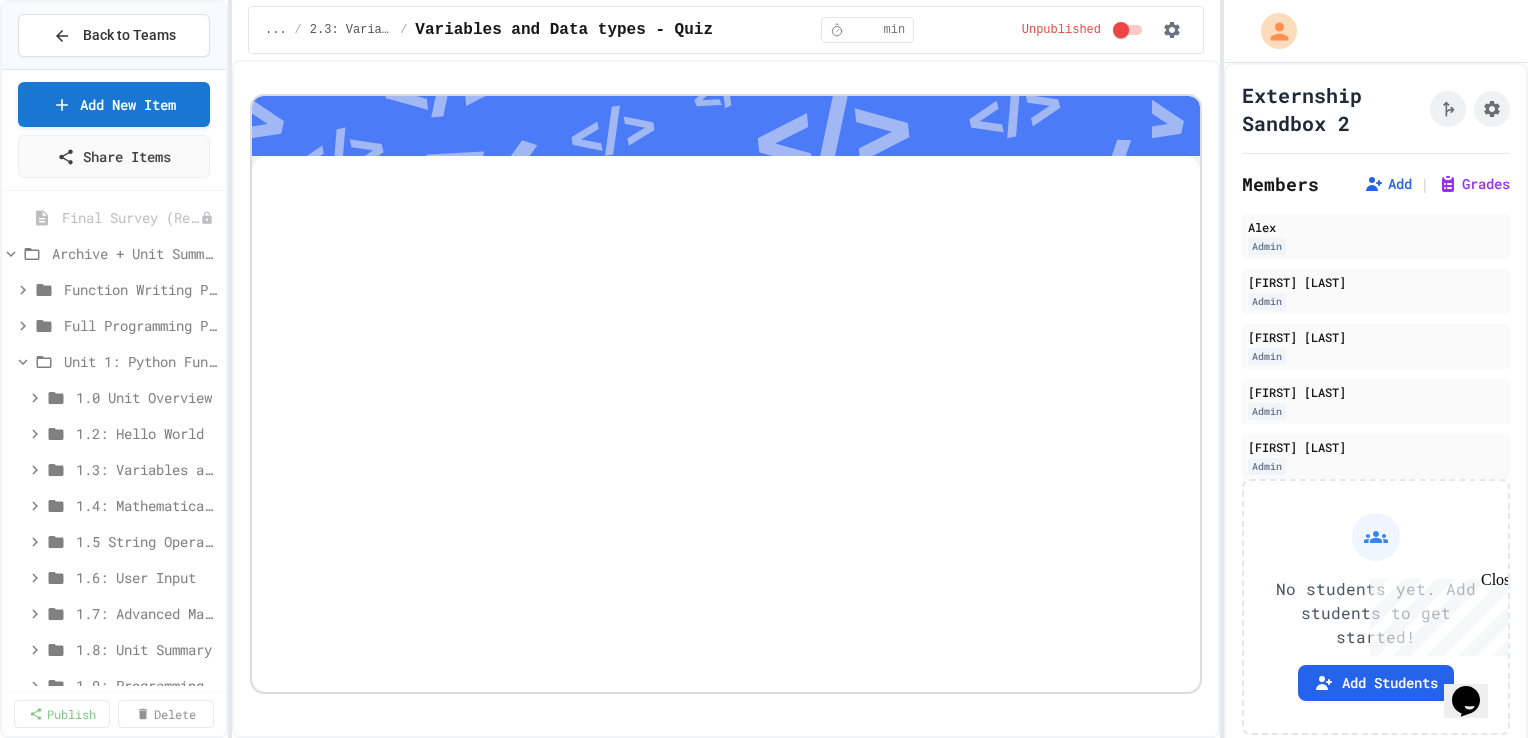 click on "1.6: User Input" at bounding box center (147, 577) 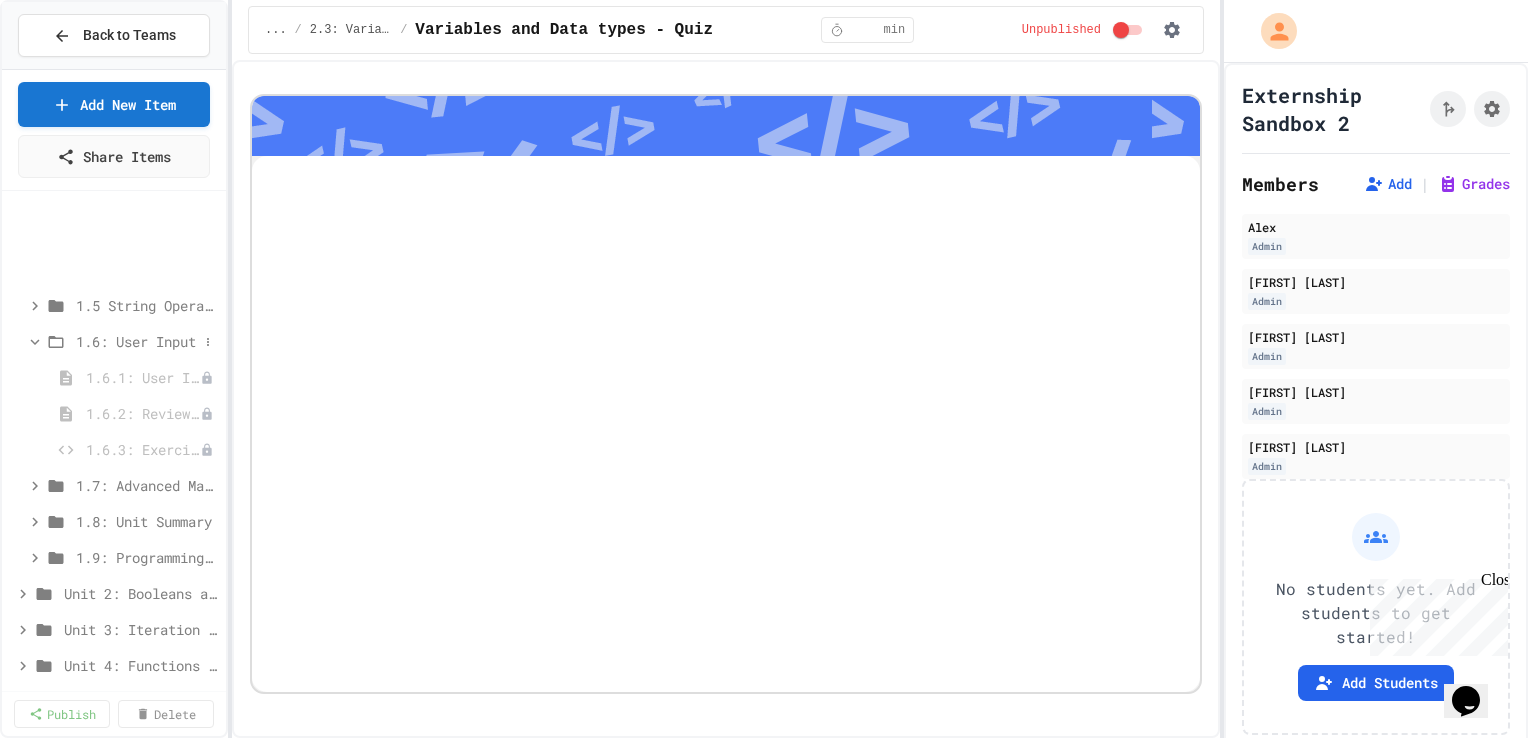 scroll, scrollTop: 3416, scrollLeft: 0, axis: vertical 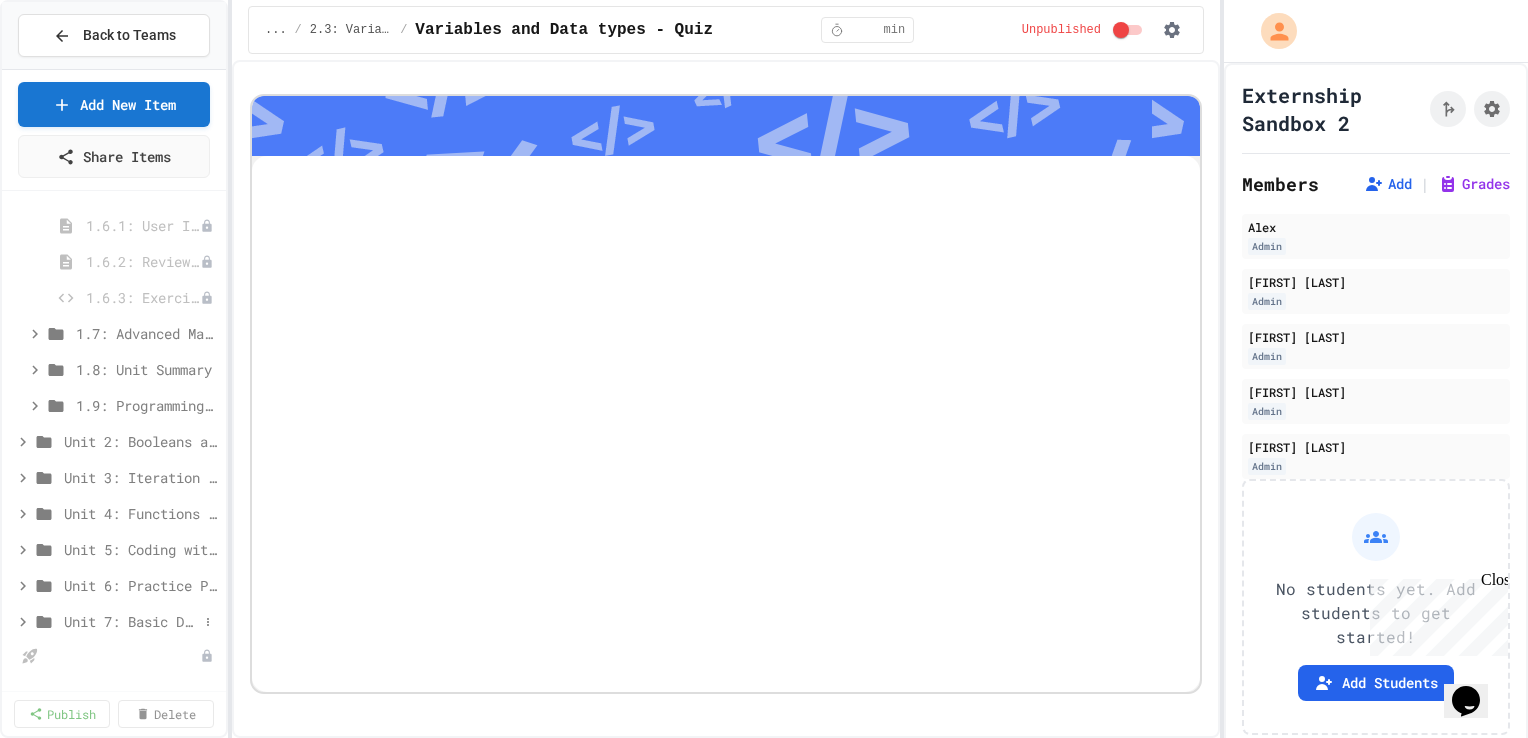 click on "Unit 7: Basic Data Structures" at bounding box center [131, 621] 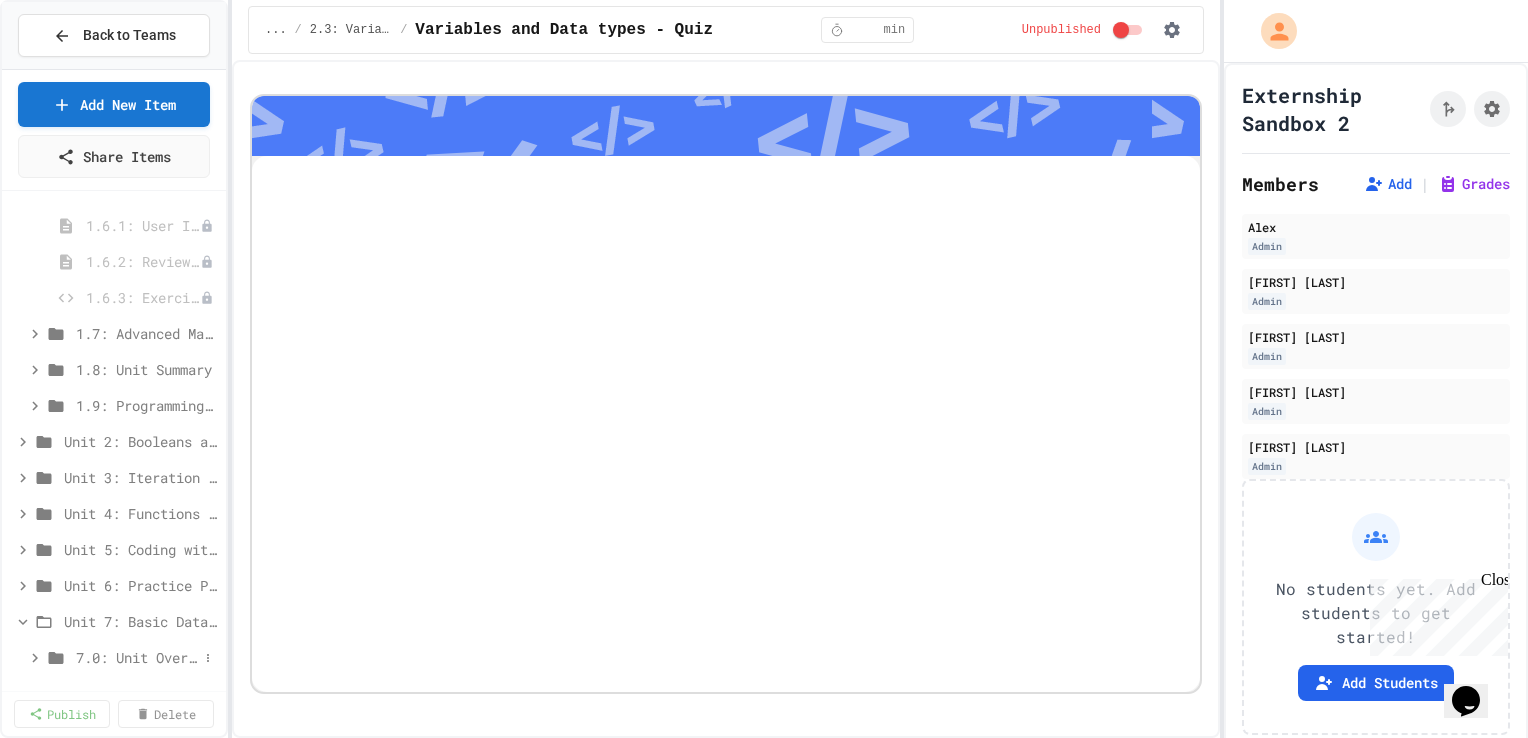 click on "7.0: Unit Overview" at bounding box center (137, 657) 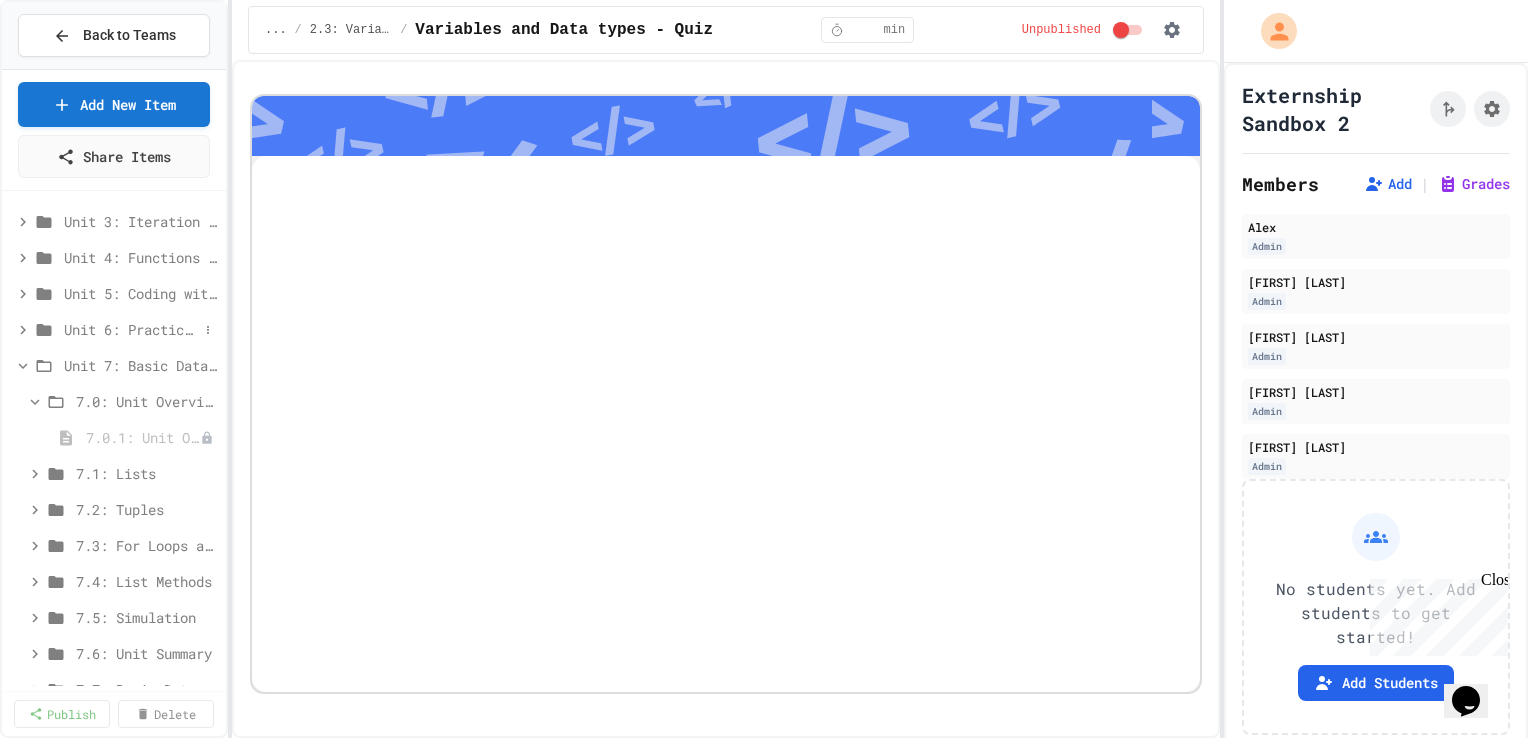 scroll, scrollTop: 3740, scrollLeft: 0, axis: vertical 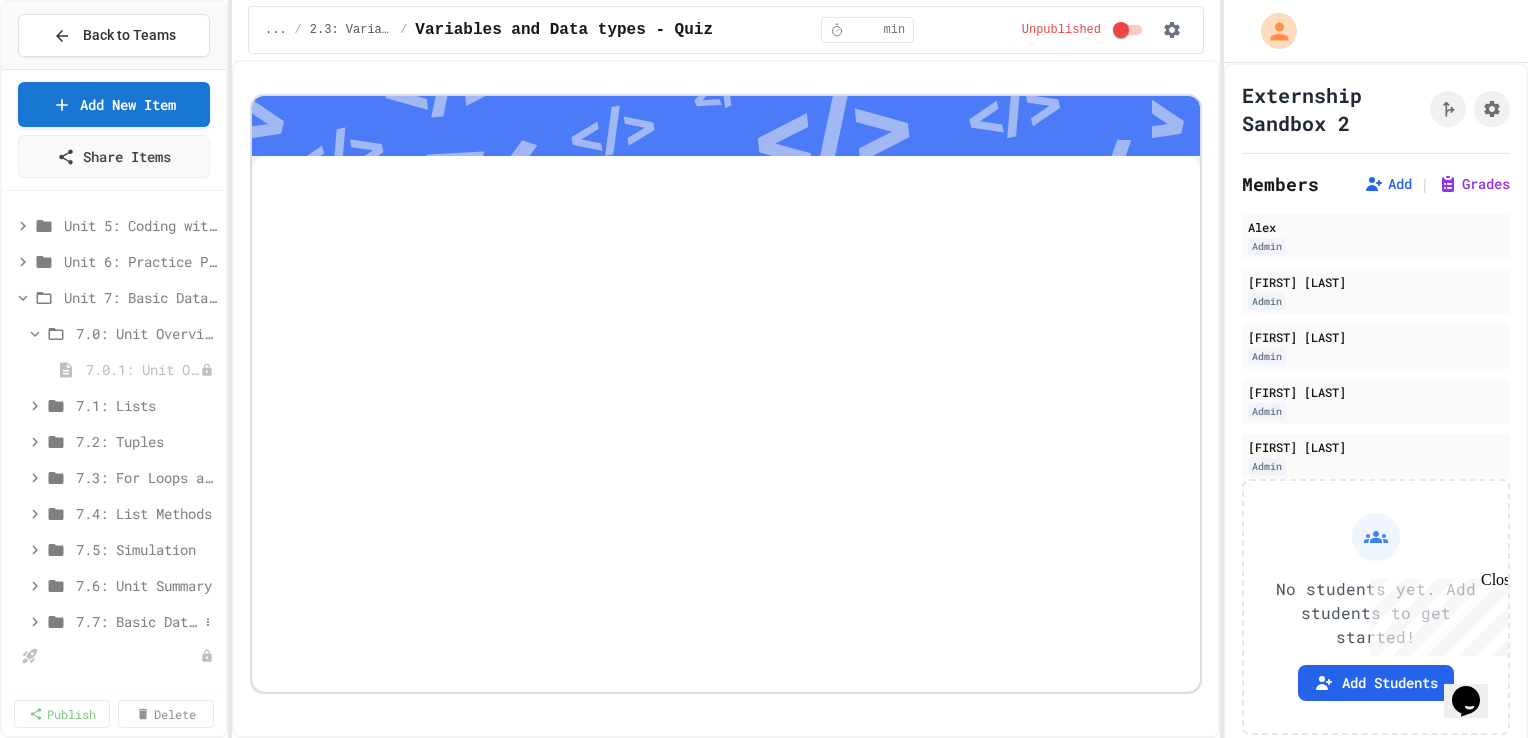 click on "7.7: Basic Data Structures Exam" at bounding box center [137, 621] 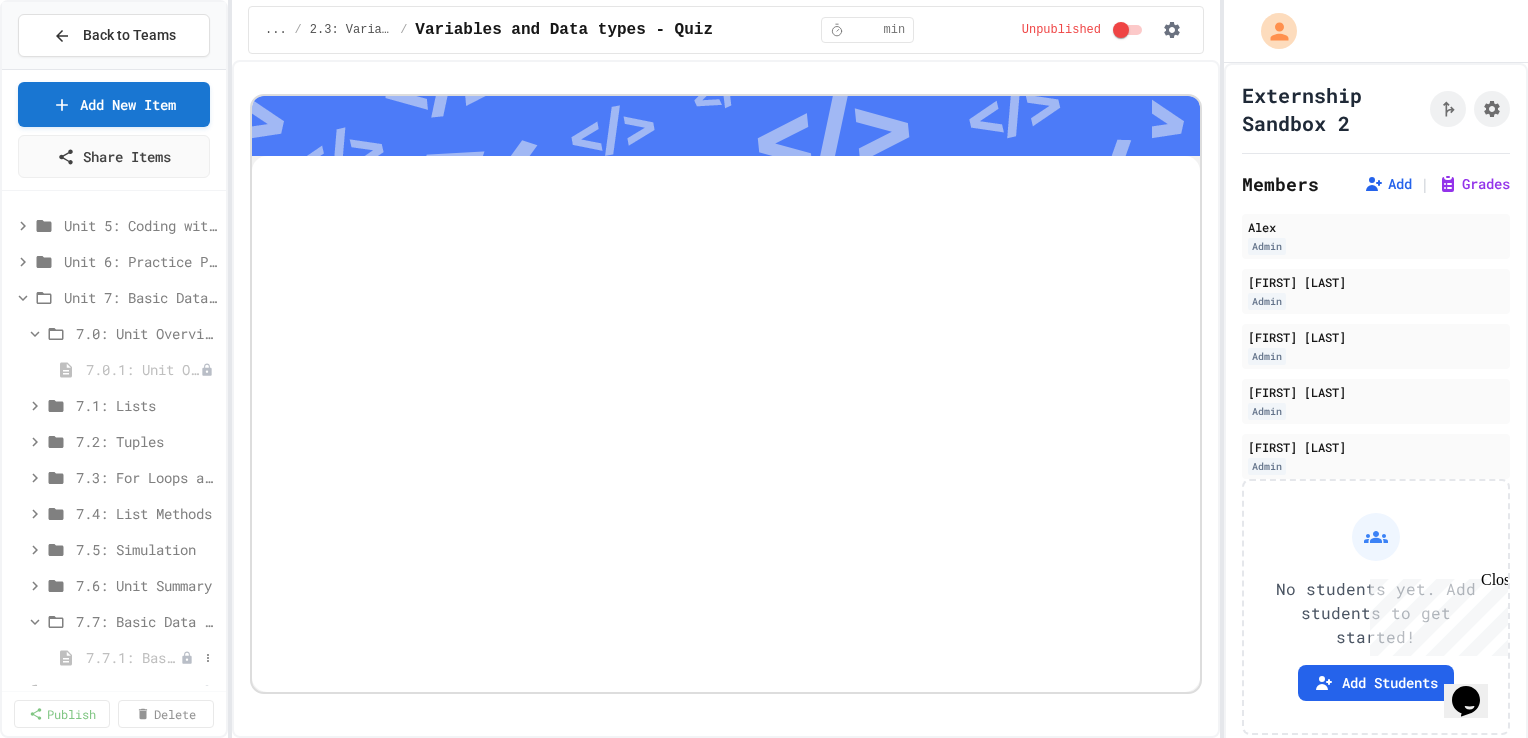 click on "7.7.1: Basic Data Structures Exam" at bounding box center [133, 657] 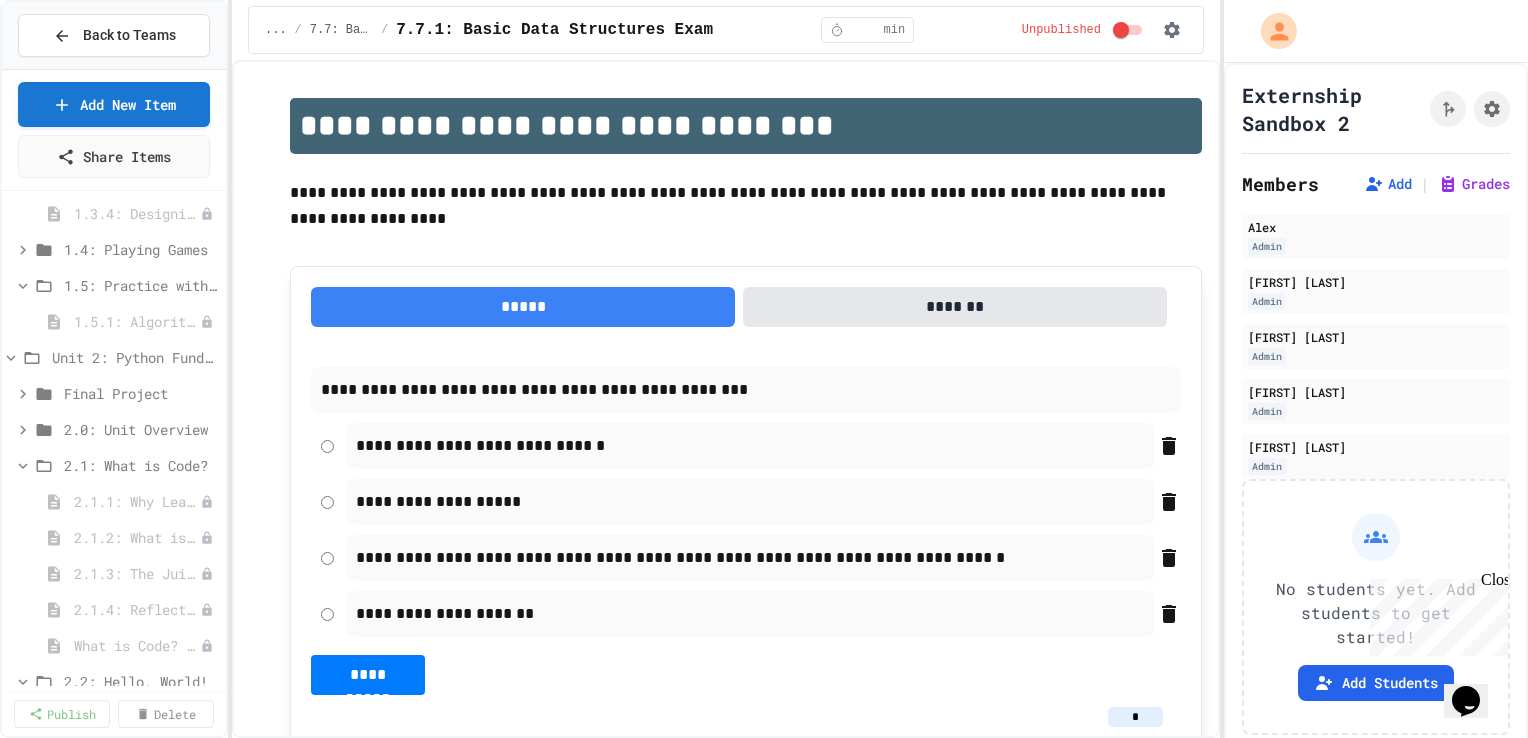 scroll, scrollTop: 510, scrollLeft: 0, axis: vertical 